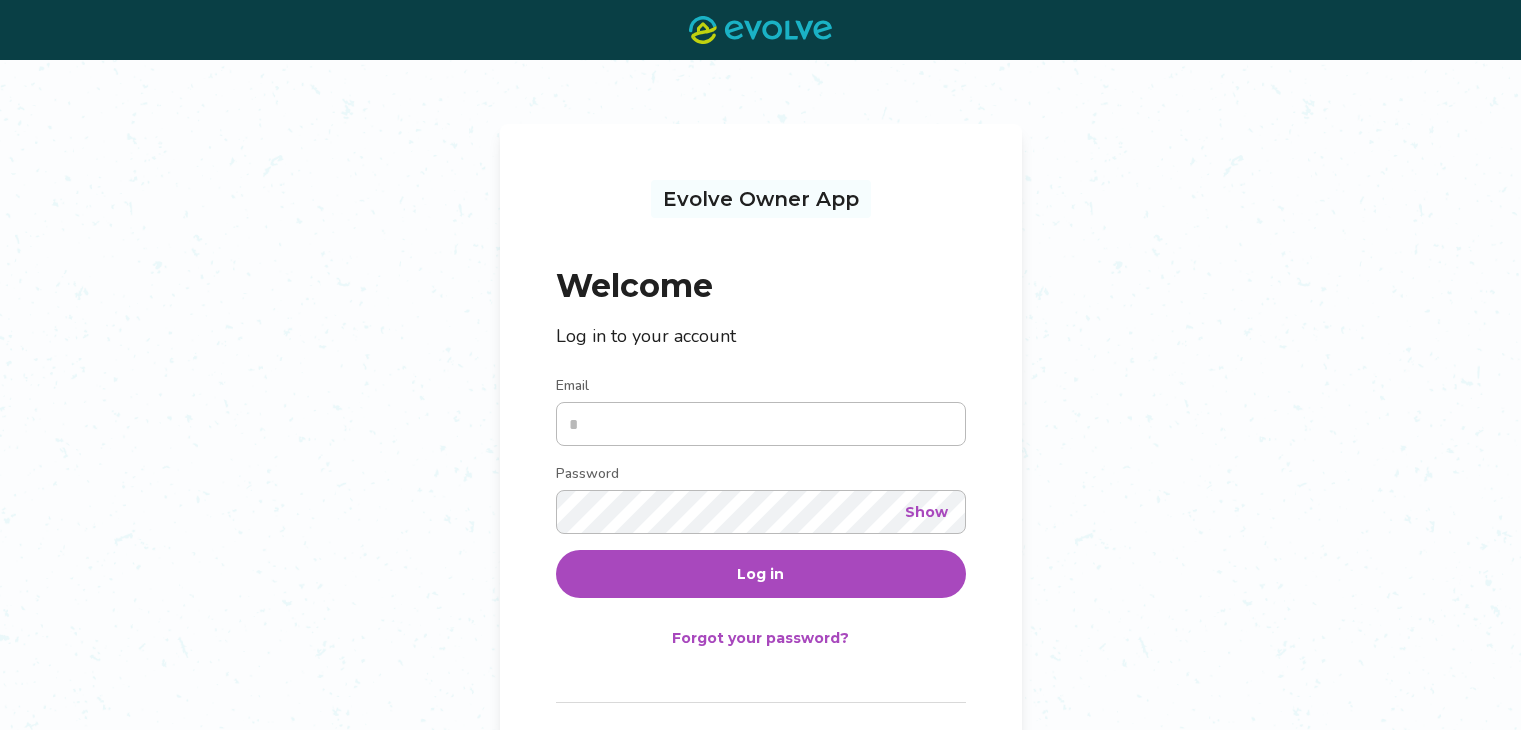 scroll, scrollTop: 0, scrollLeft: 0, axis: both 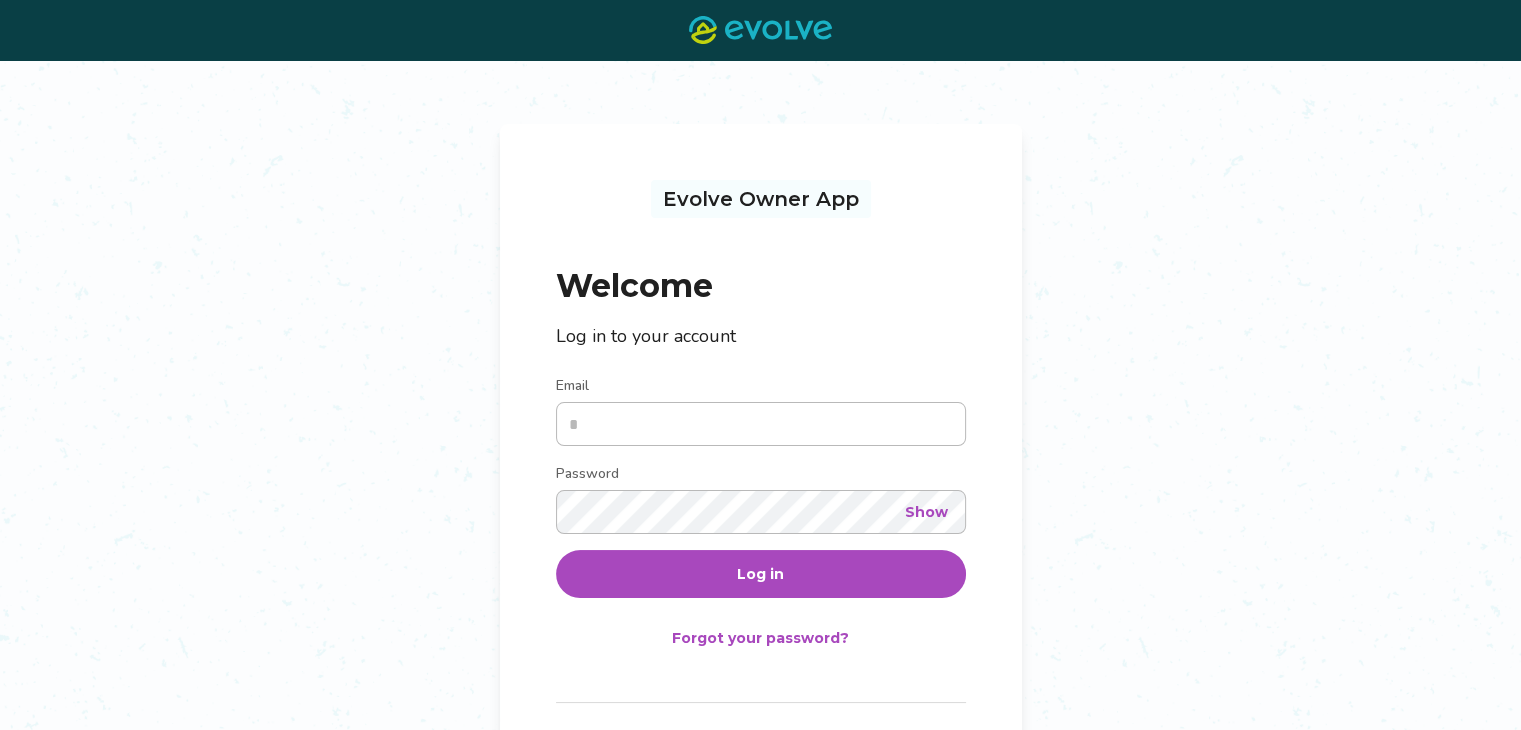 click on "Email" at bounding box center (761, 424) 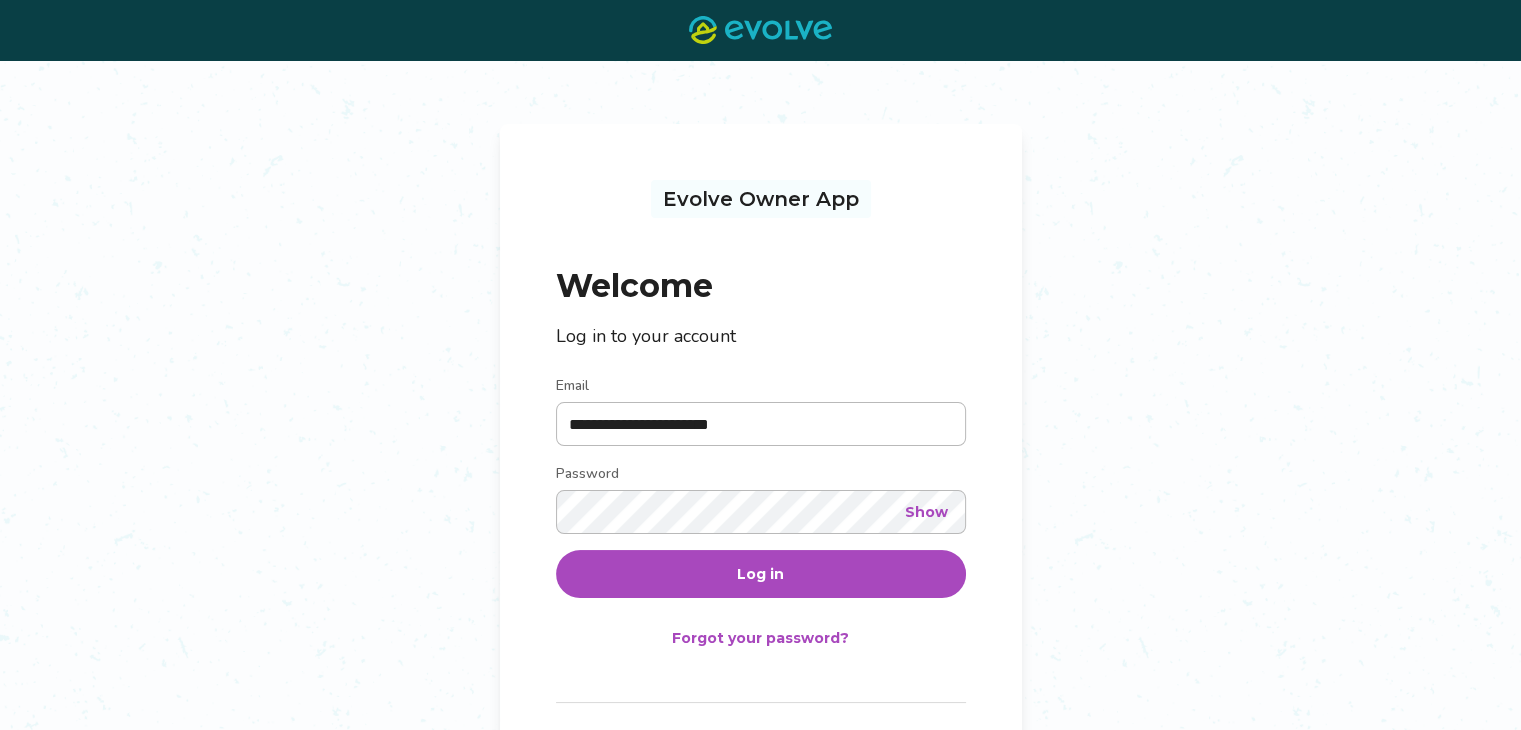 click on "Log in" at bounding box center [760, 574] 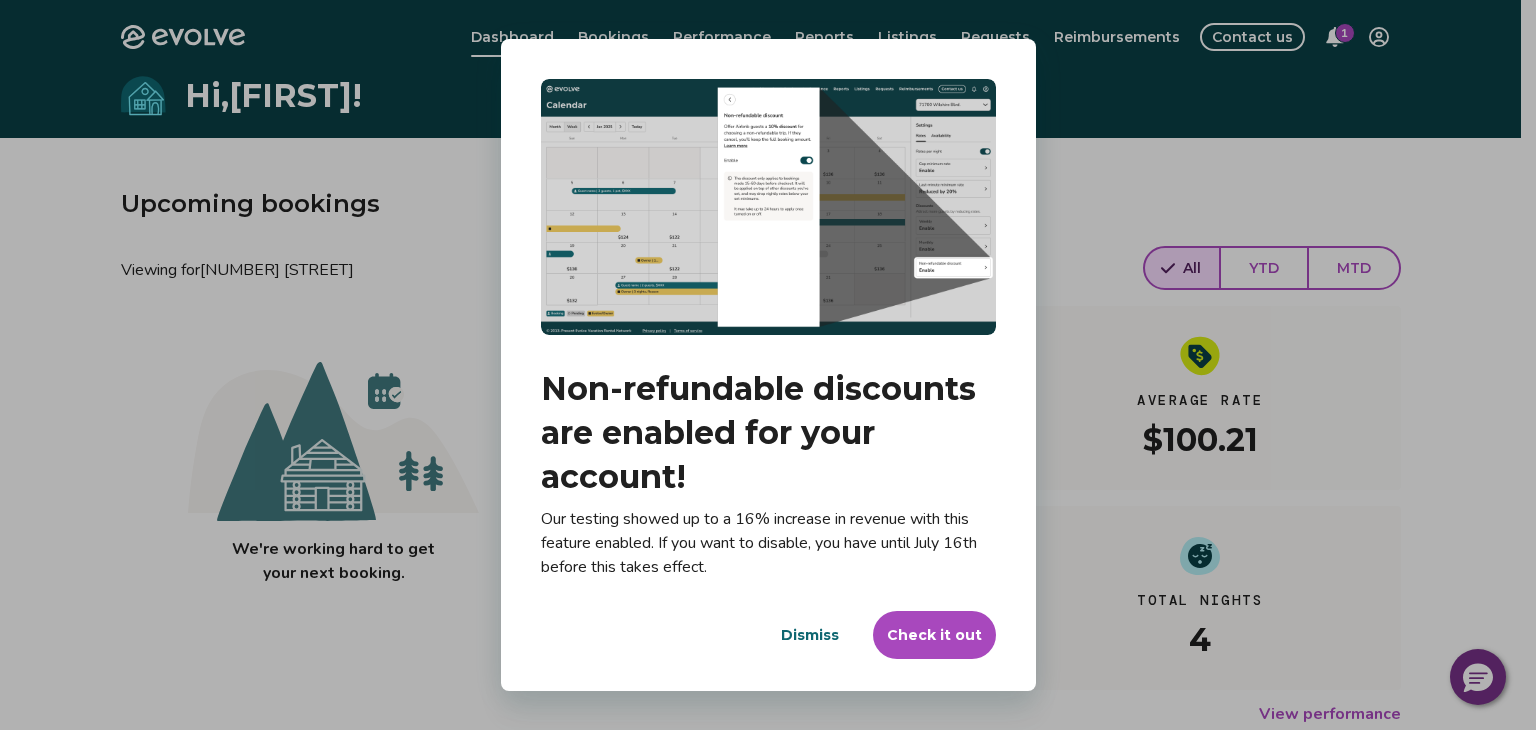 click on "Check it out" at bounding box center [934, 635] 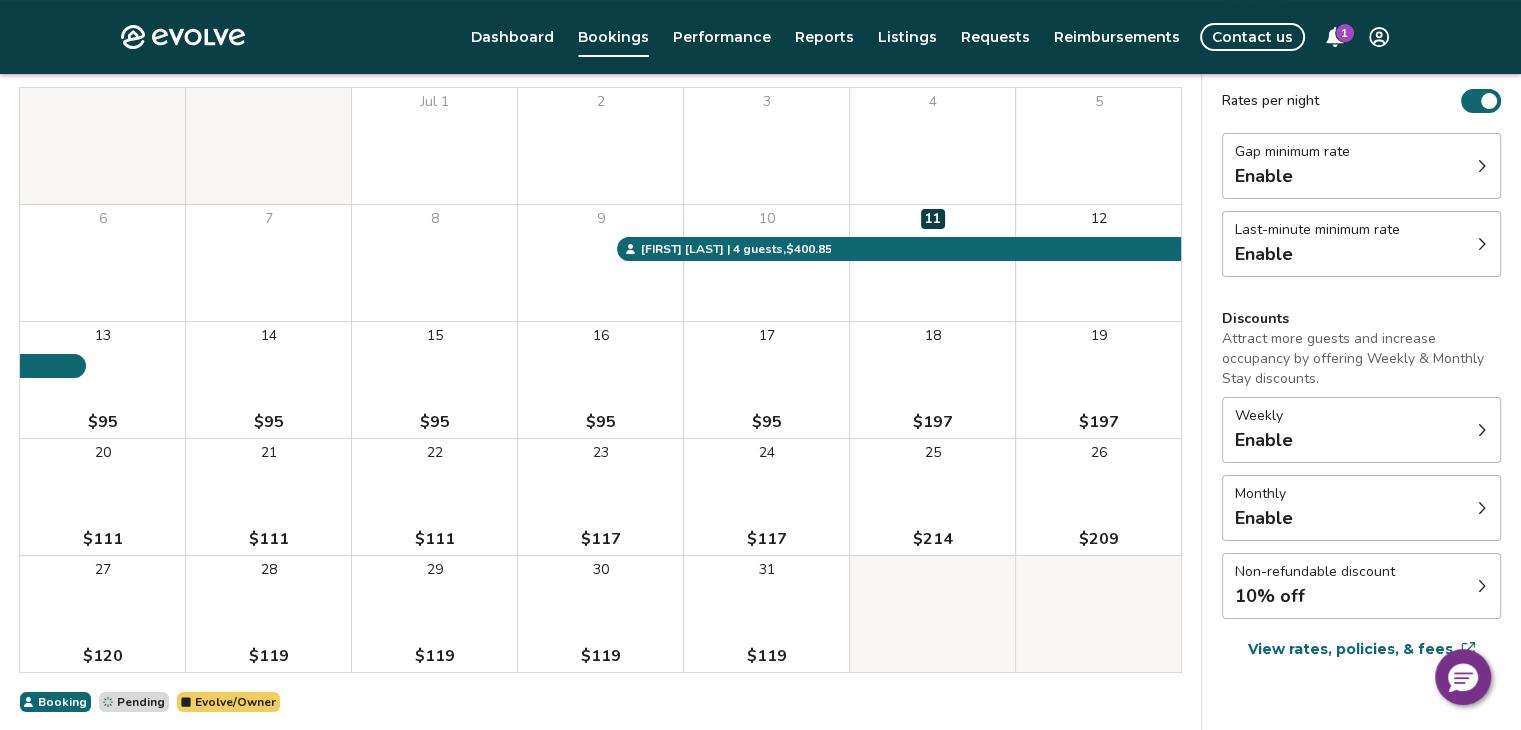 scroll, scrollTop: 266, scrollLeft: 0, axis: vertical 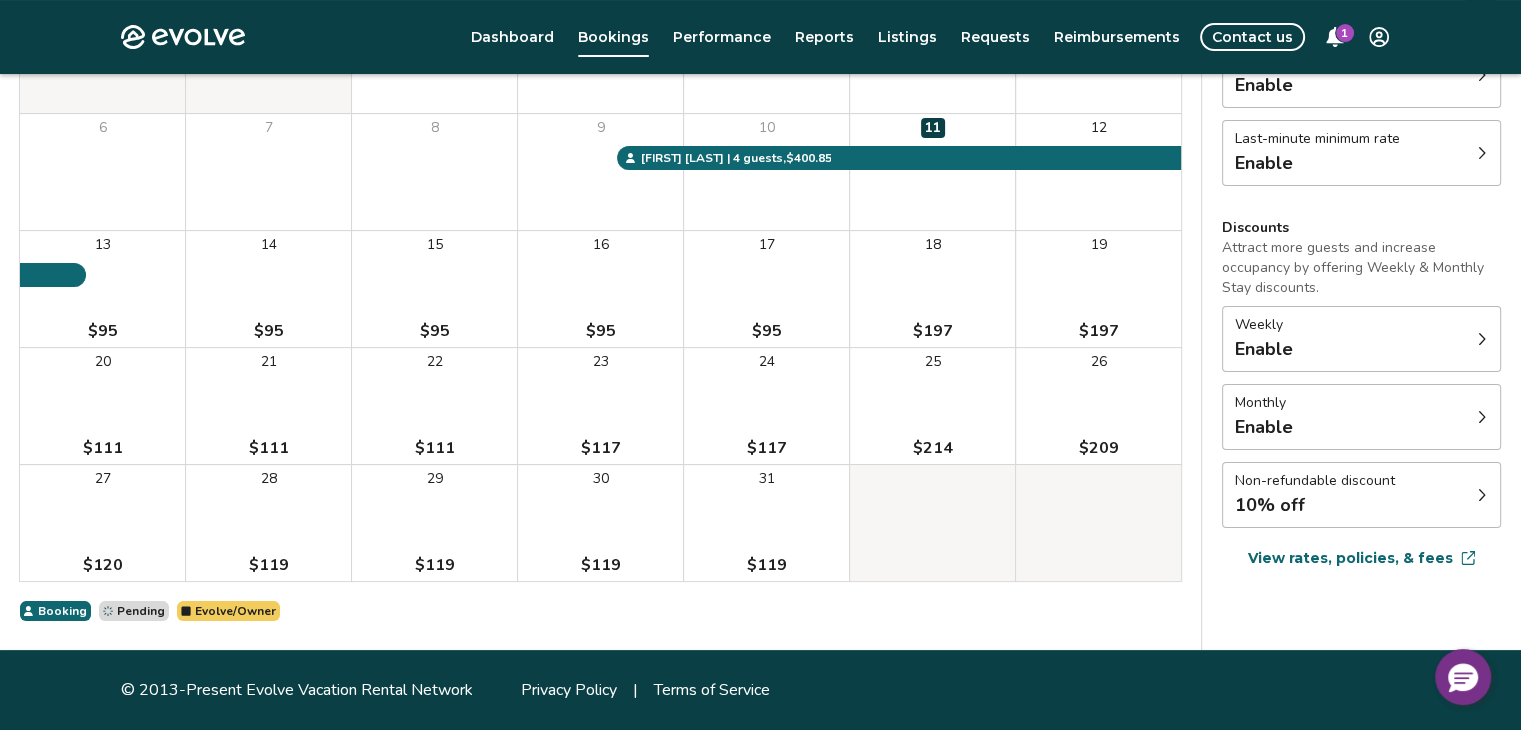 click on "1" at bounding box center (1345, 33) 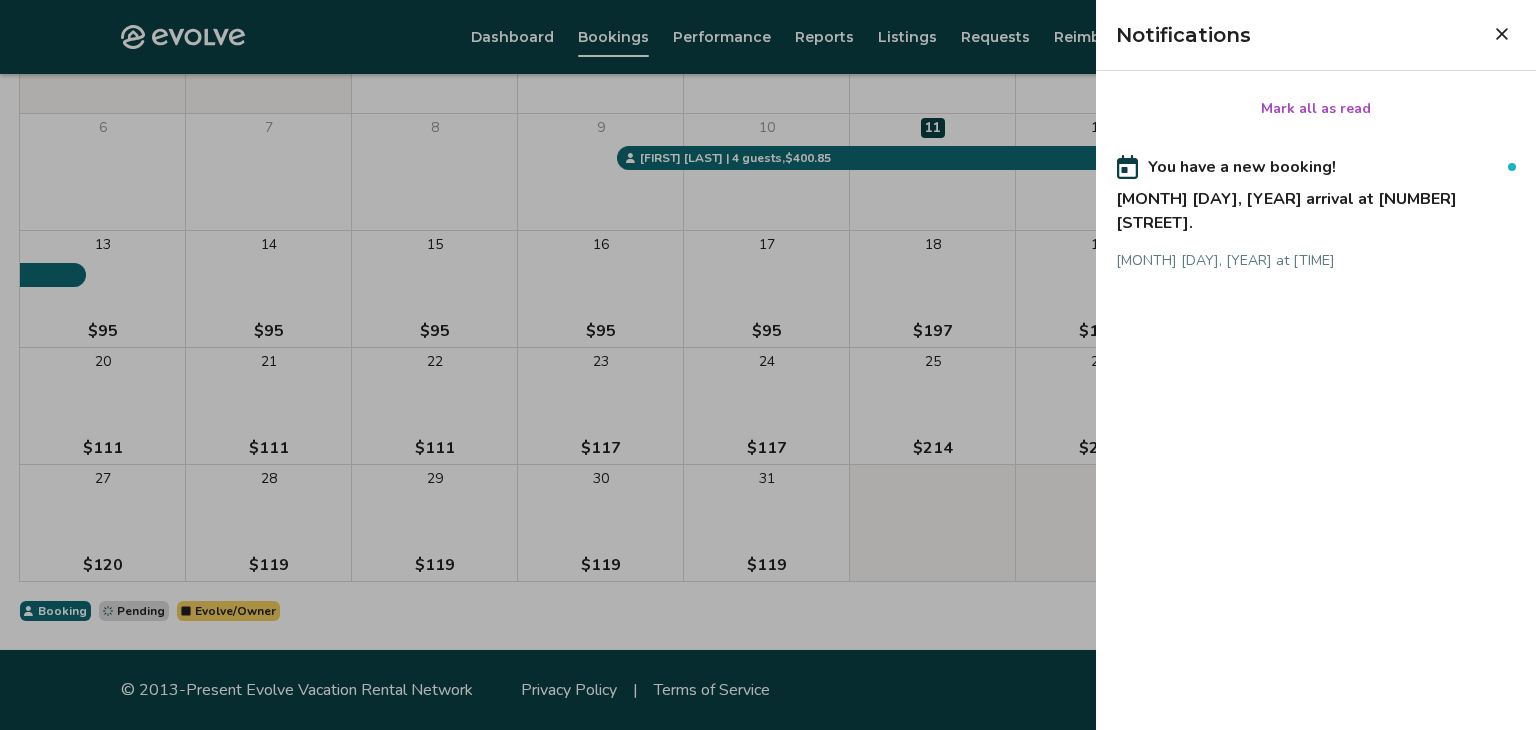 click on "[MONTH] [DAY], [YEAR] arrival at [NUMBER] [STREET]." at bounding box center (1316, 207) 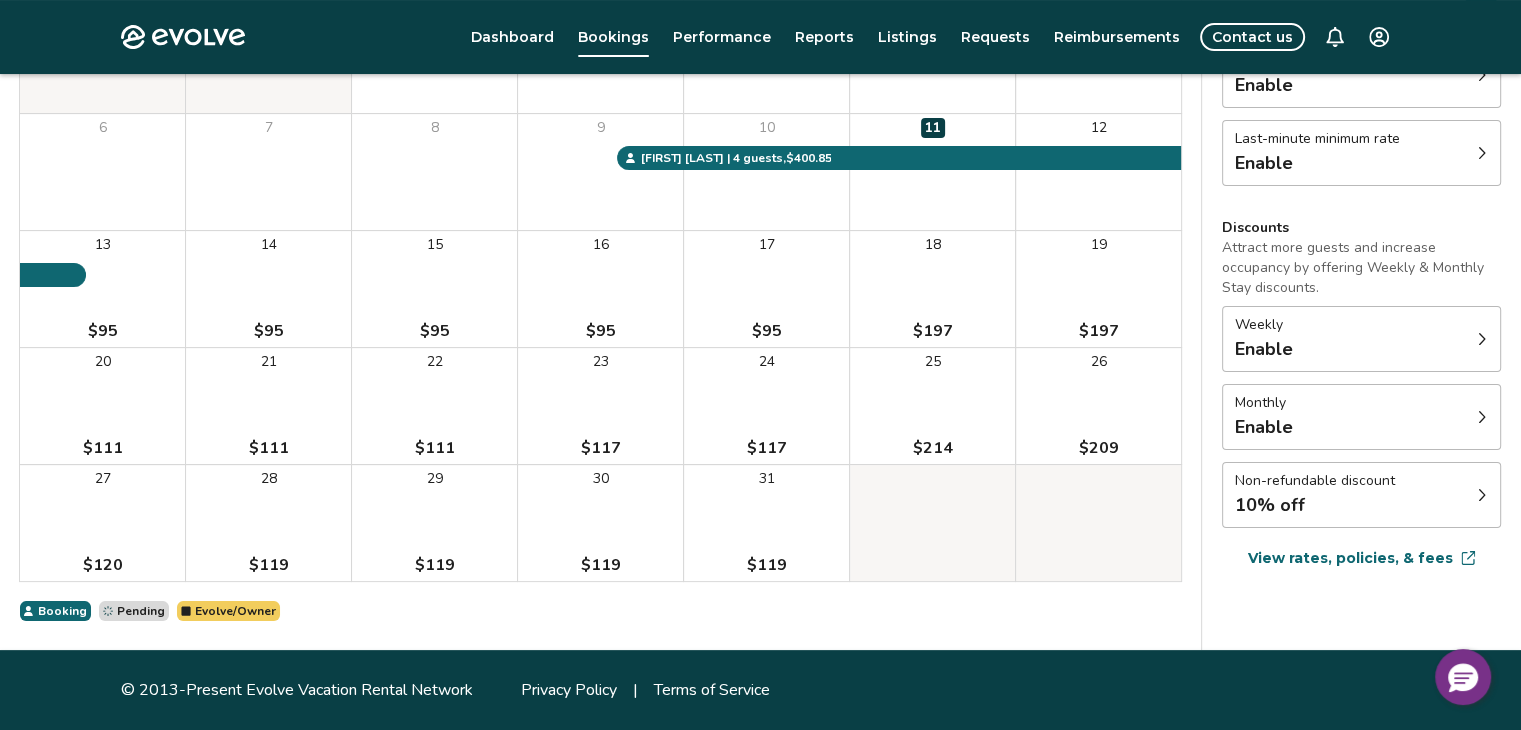 scroll, scrollTop: 0, scrollLeft: 0, axis: both 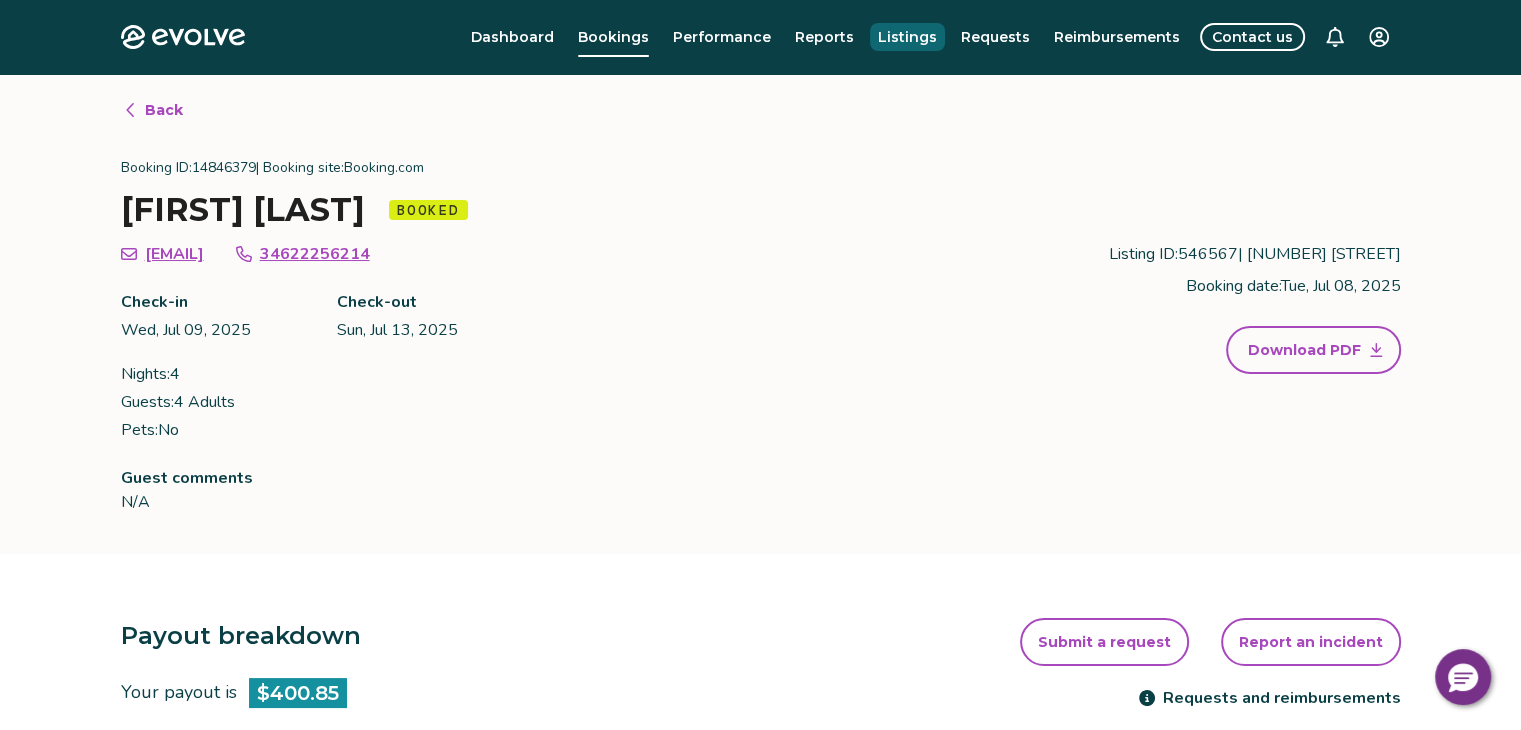 click on "Listings" at bounding box center [907, 37] 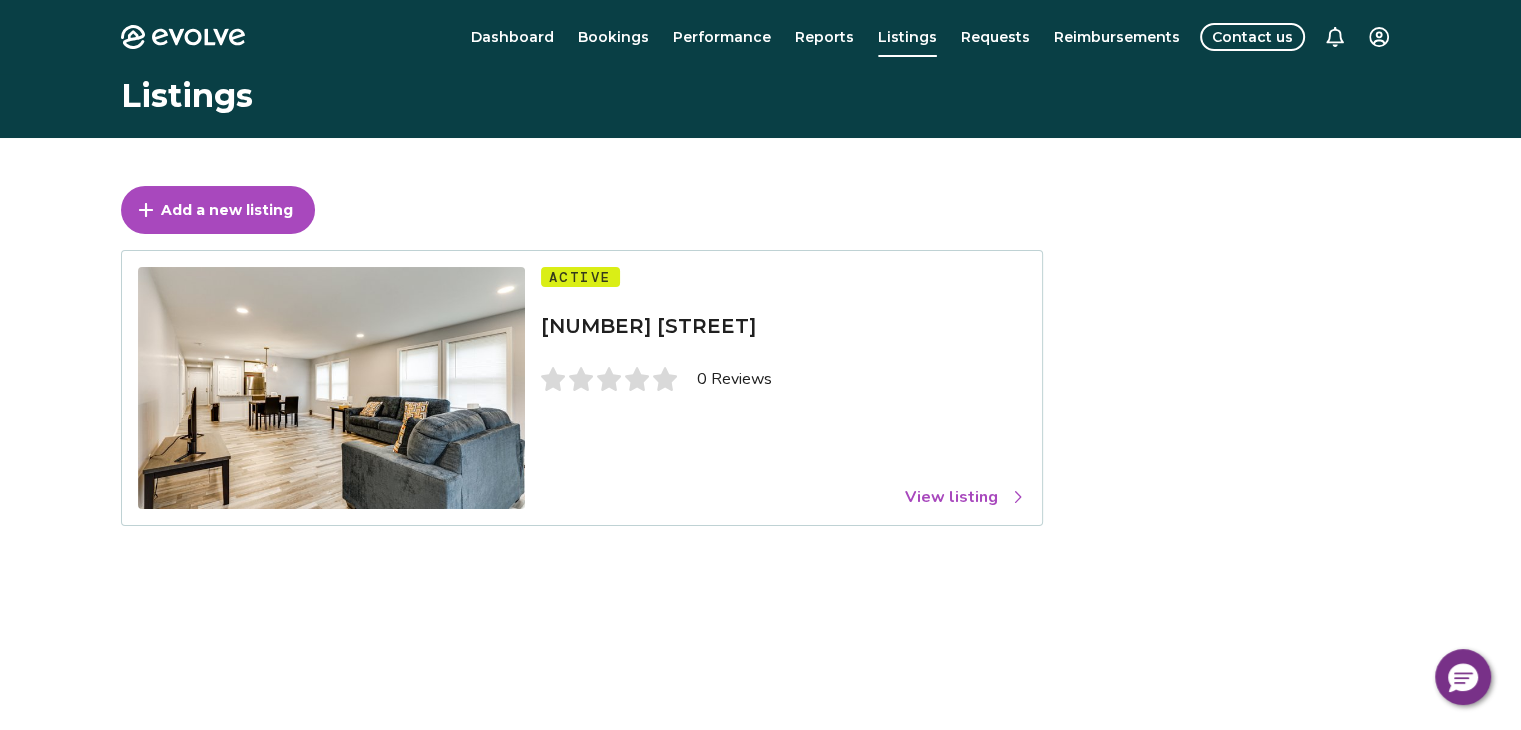 click on "View listing" at bounding box center (965, 497) 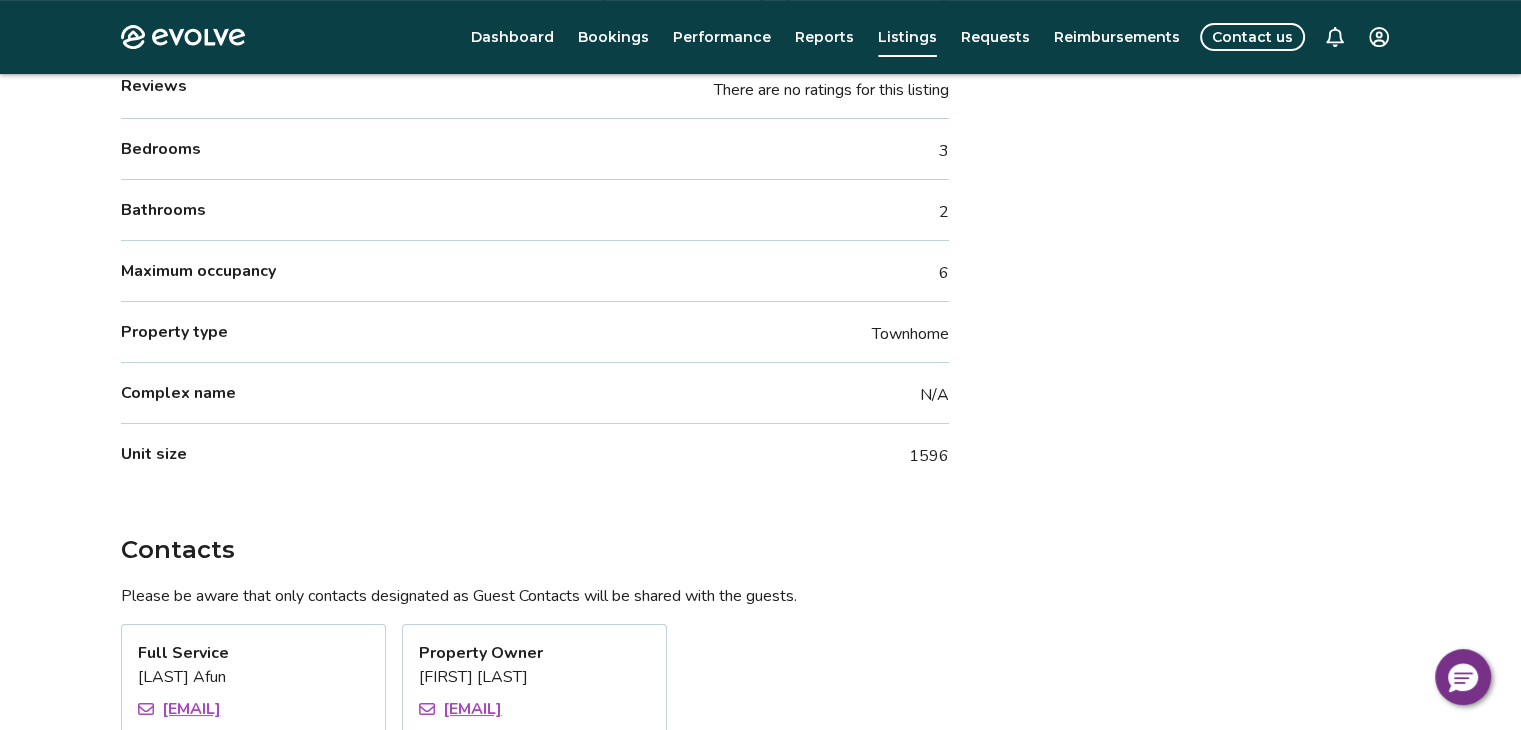 scroll, scrollTop: 787, scrollLeft: 0, axis: vertical 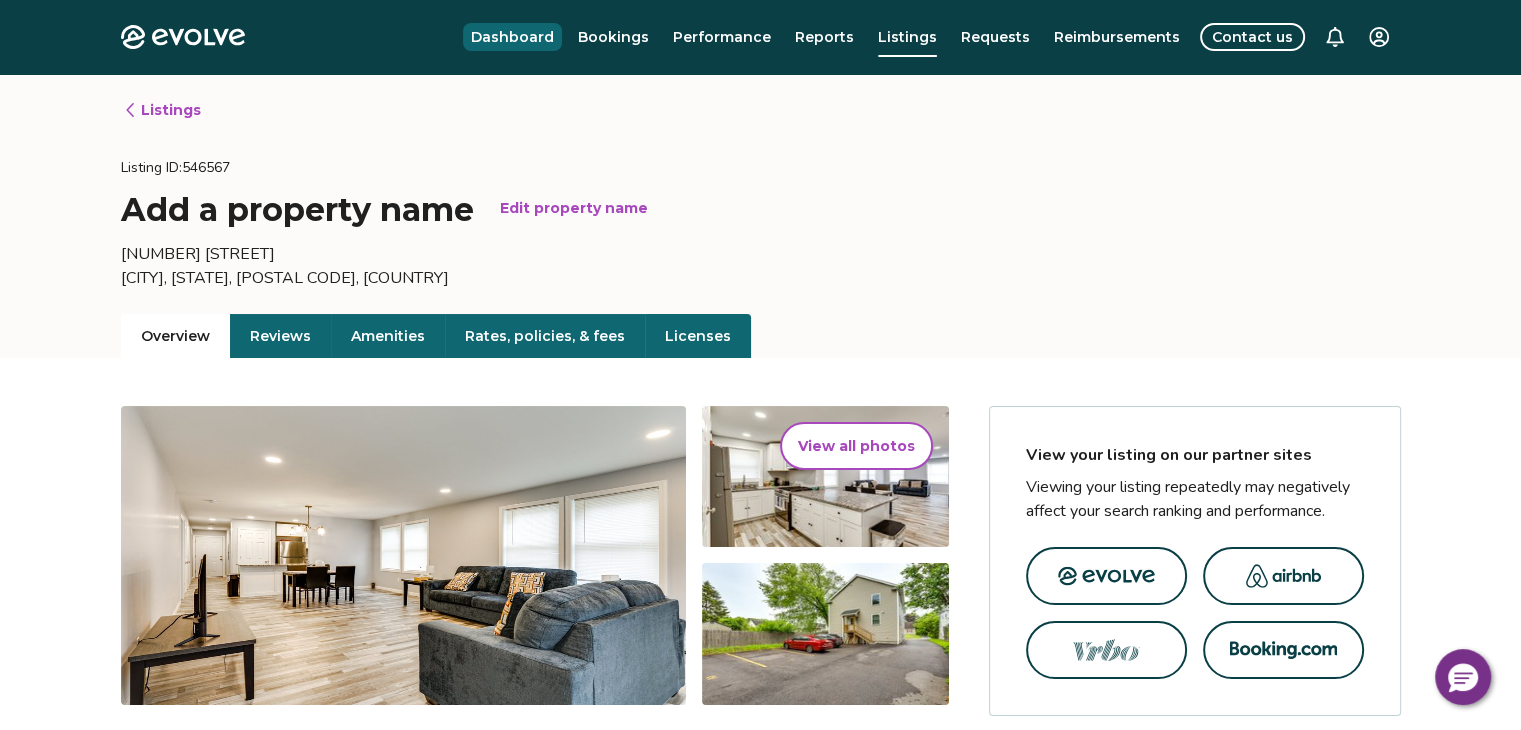 click on "Dashboard" at bounding box center [512, 37] 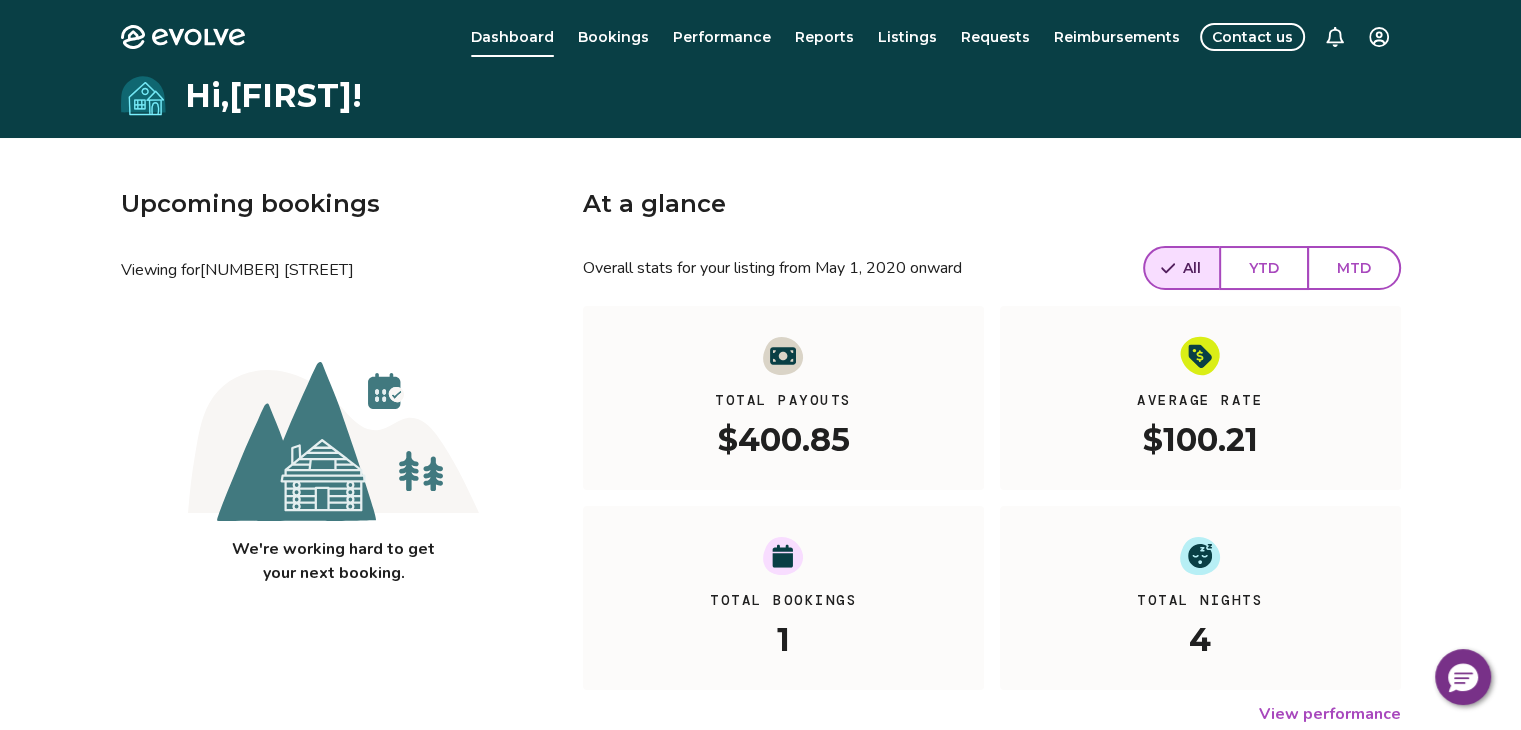 click on "Hi,  [FIRST] ! Upcoming bookings Viewing for  [NUMBER] [STREET] We're working hard to get   your next booking. At a glance Overall stats for your listing from [DATE] onward All YTD MTD Total Payouts $400.85 Average Rate $100.21 Total Bookings 1 Total Nights 4 View performance Looking for the booking site links to your listing?  You can find these under  the  Listings  overview" at bounding box center [760, 514] 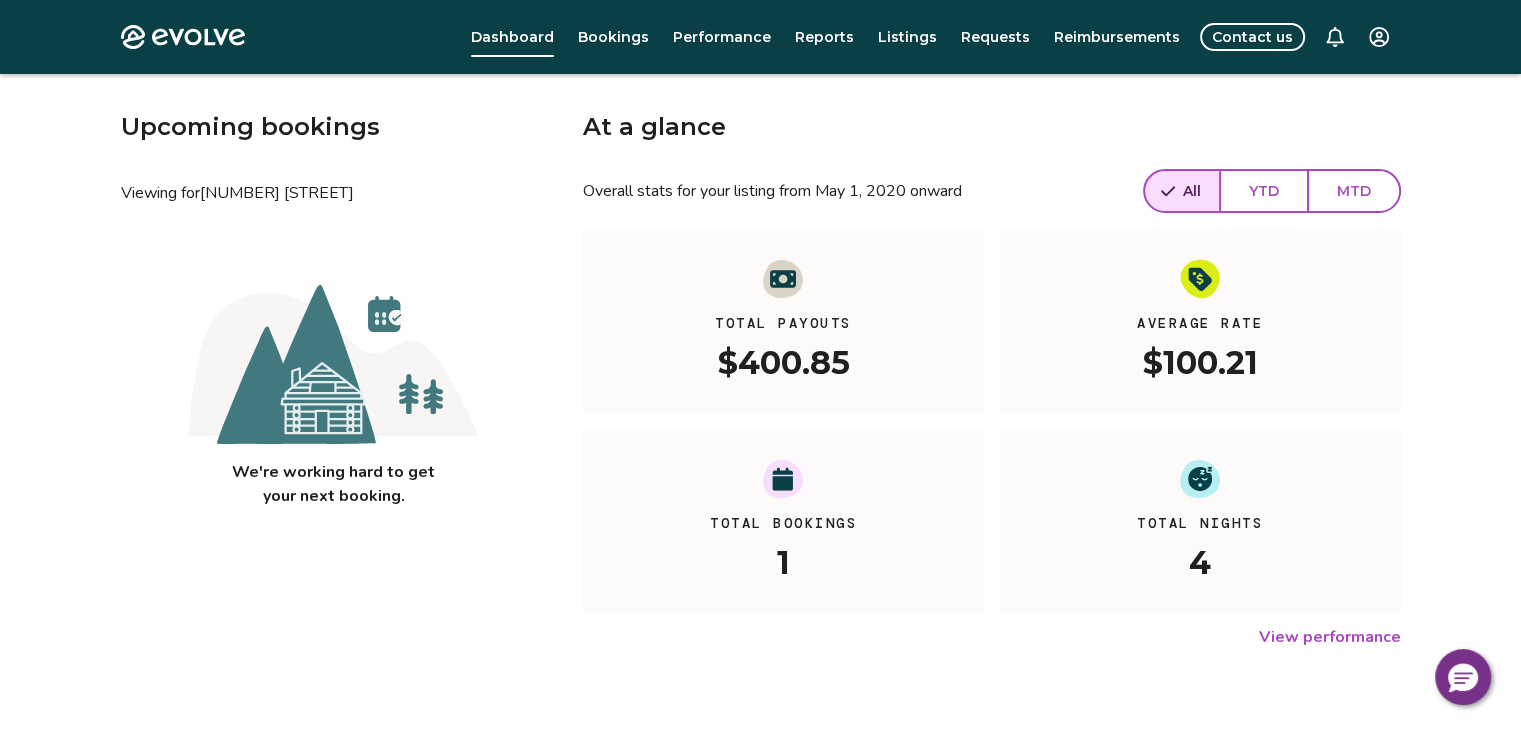 scroll, scrollTop: 0, scrollLeft: 0, axis: both 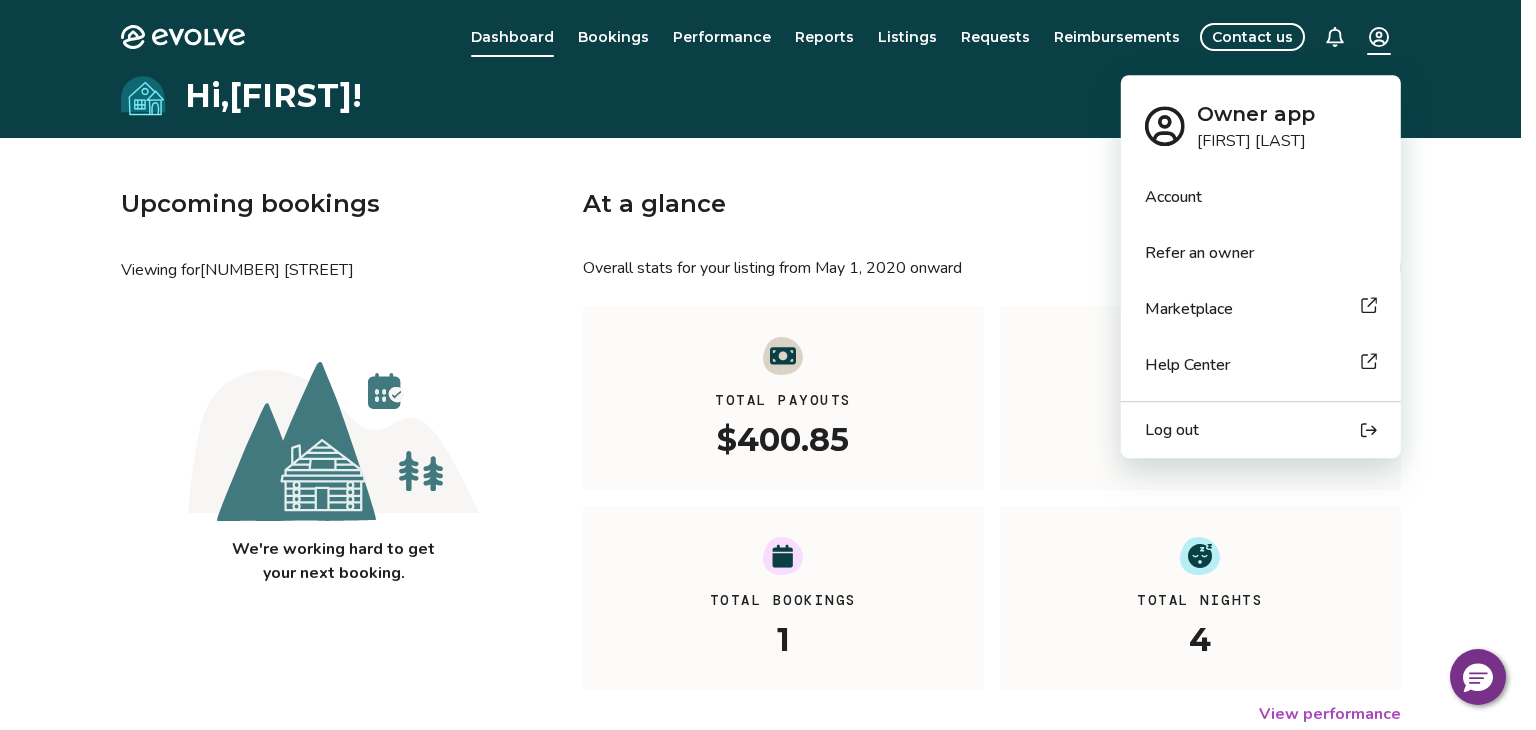 click on "Evolve Dashboard Bookings Performance Reports Listings Requests Reimbursements Contact us Hi,  [FIRST] ! Upcoming bookings Viewing for  [NUMBER] [STREET] We're working hard to get   your next booking. At a glance Overall stats for your listing from [DATE] onward All YTD MTD Total Payouts $400.85 Average Rate $100.21 Total Bookings 1 Total Nights 4 View performance Looking for the booking site links to your listing?  You can find these under  the  Listings  overview © 2013-Present Evolve Vacation Rental Network Privacy Policy | Terms of Service
Owner app [FIRST]   [LAST] Account Refer an owner Marketplace Help Center Log out" at bounding box center [768, 517] 